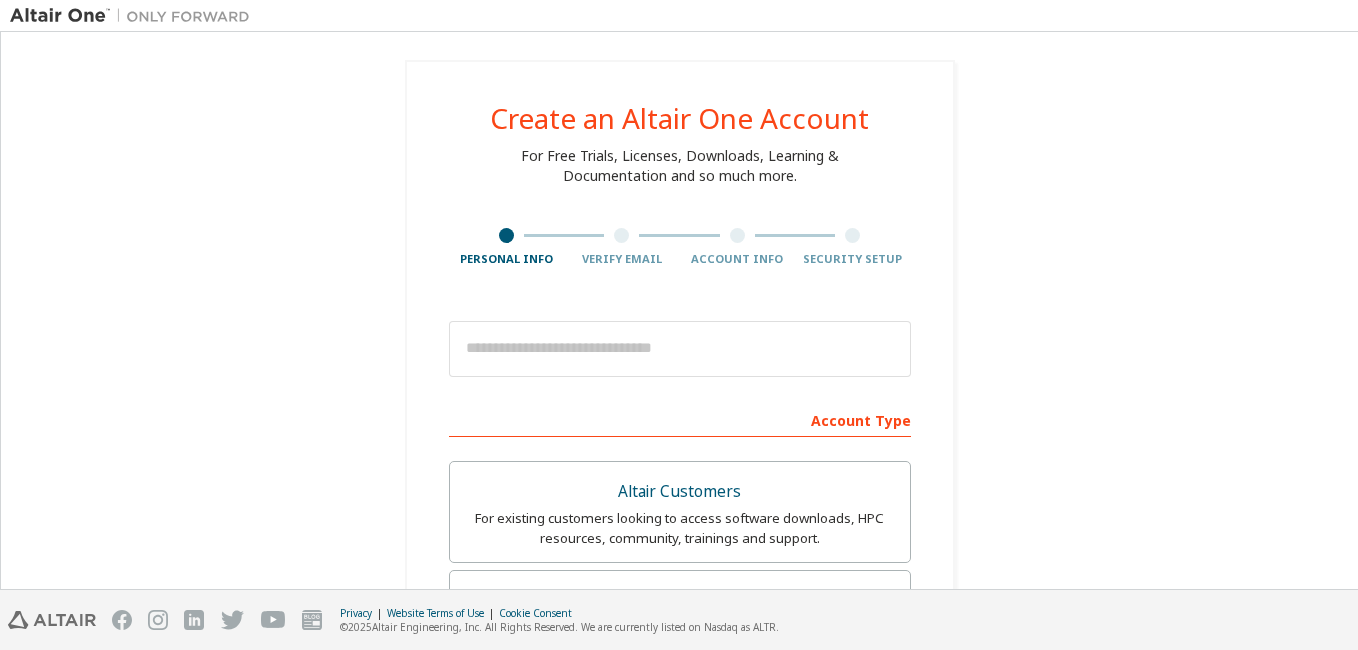 scroll, scrollTop: 0, scrollLeft: 0, axis: both 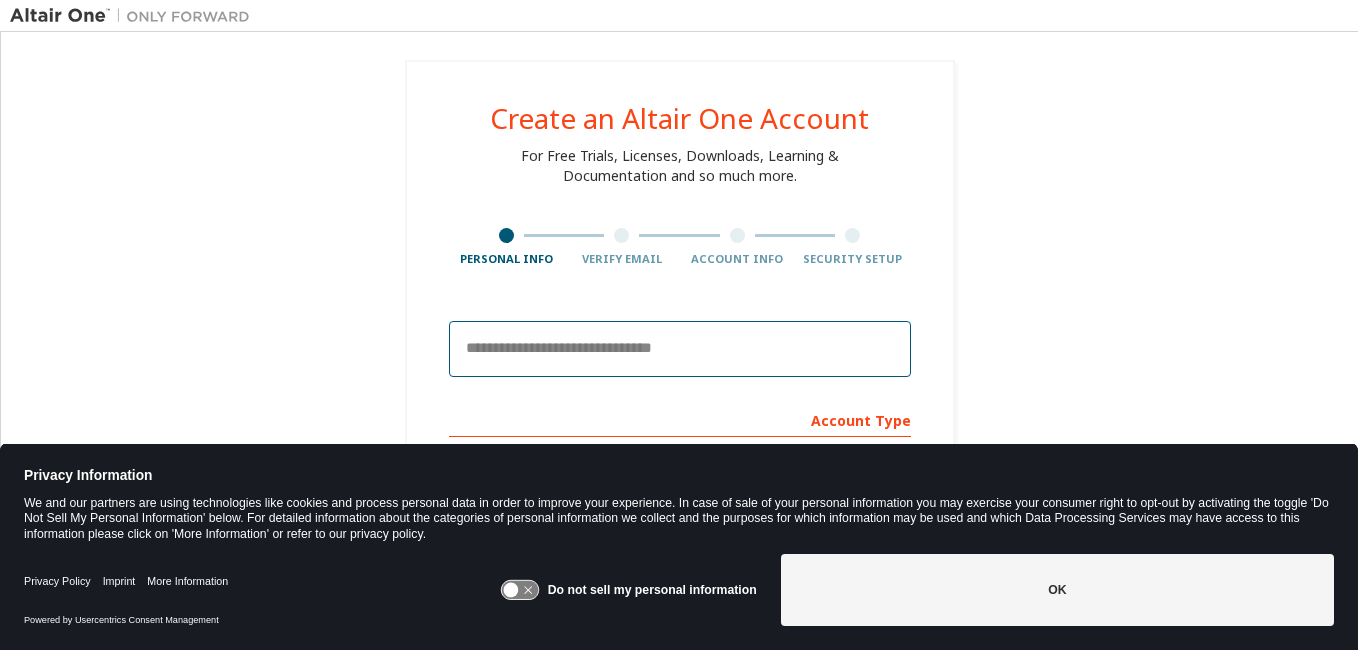 click at bounding box center (680, 349) 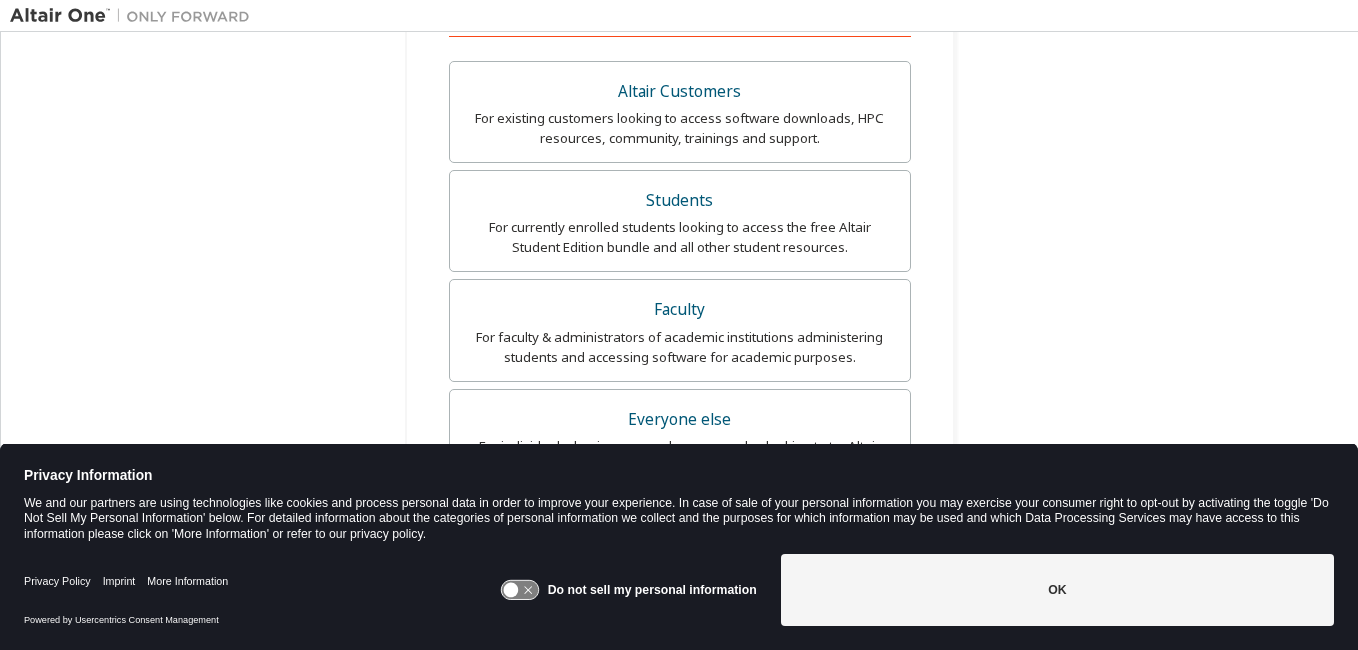 scroll, scrollTop: 500, scrollLeft: 0, axis: vertical 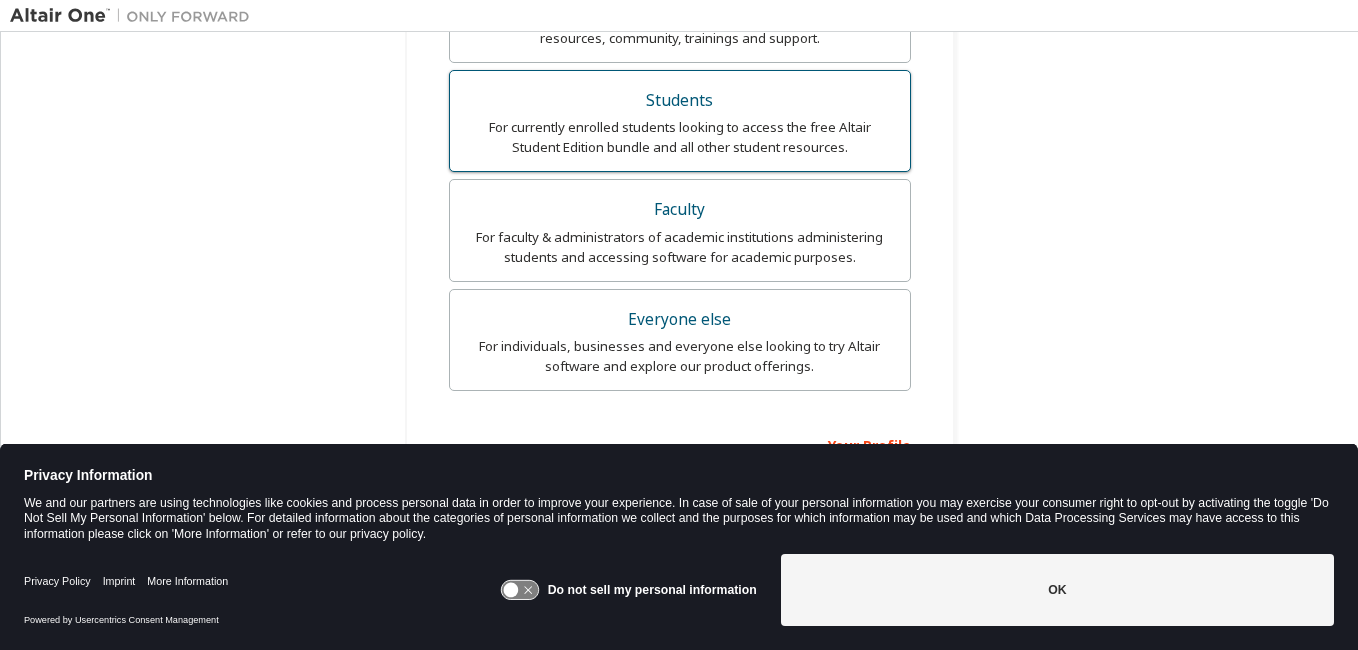 click on "For currently enrolled students looking to access the free Altair Student Edition bundle and all other student resources." at bounding box center [680, 137] 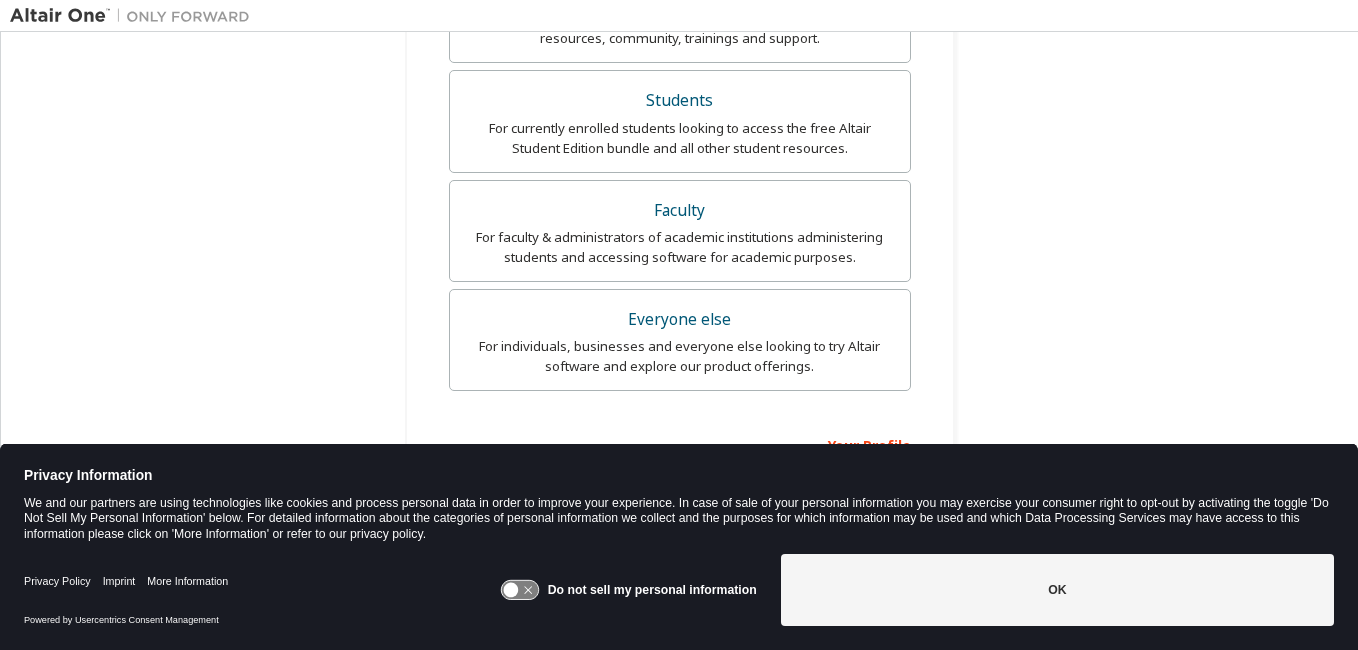 scroll, scrollTop: 375, scrollLeft: 0, axis: vertical 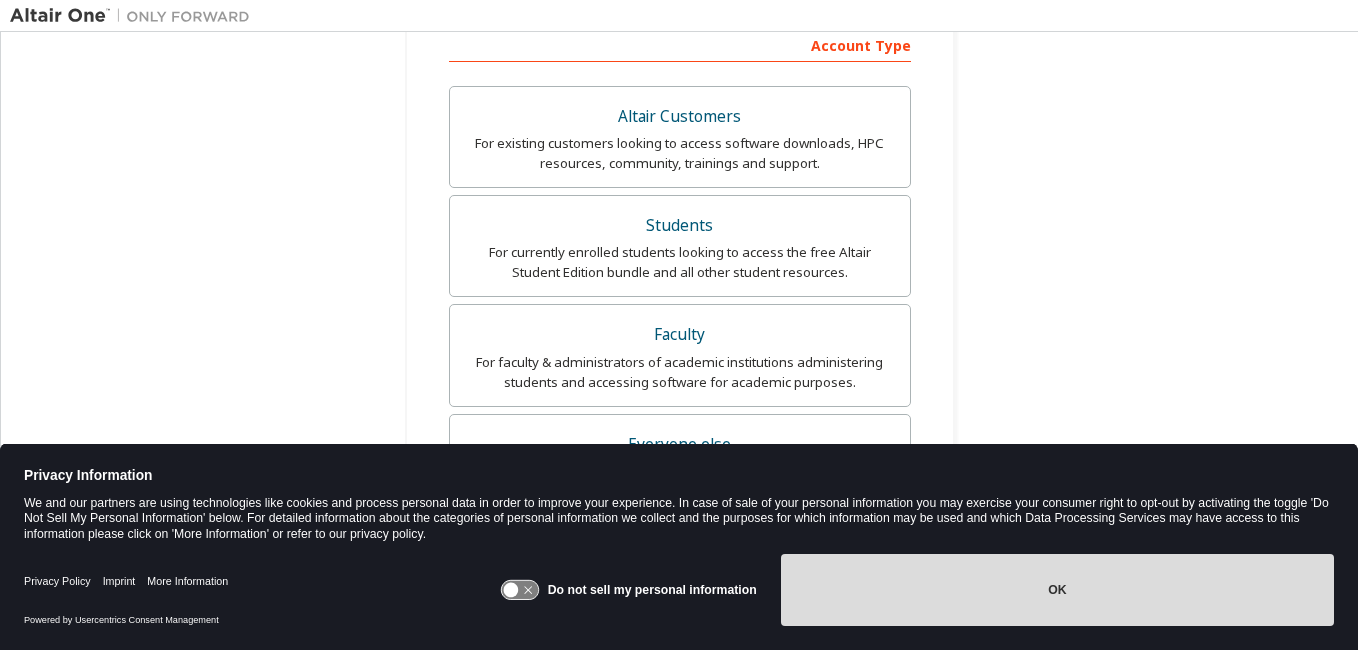 click on "OK" at bounding box center (1057, 590) 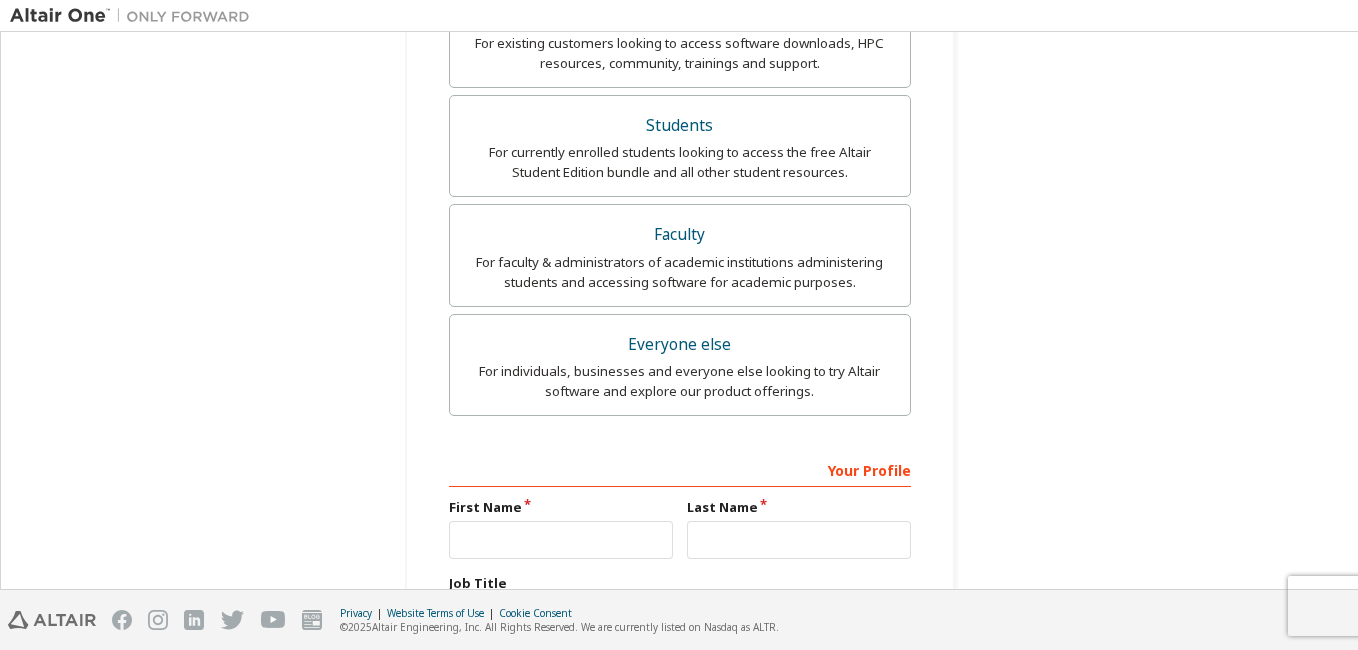 scroll, scrollTop: 675, scrollLeft: 0, axis: vertical 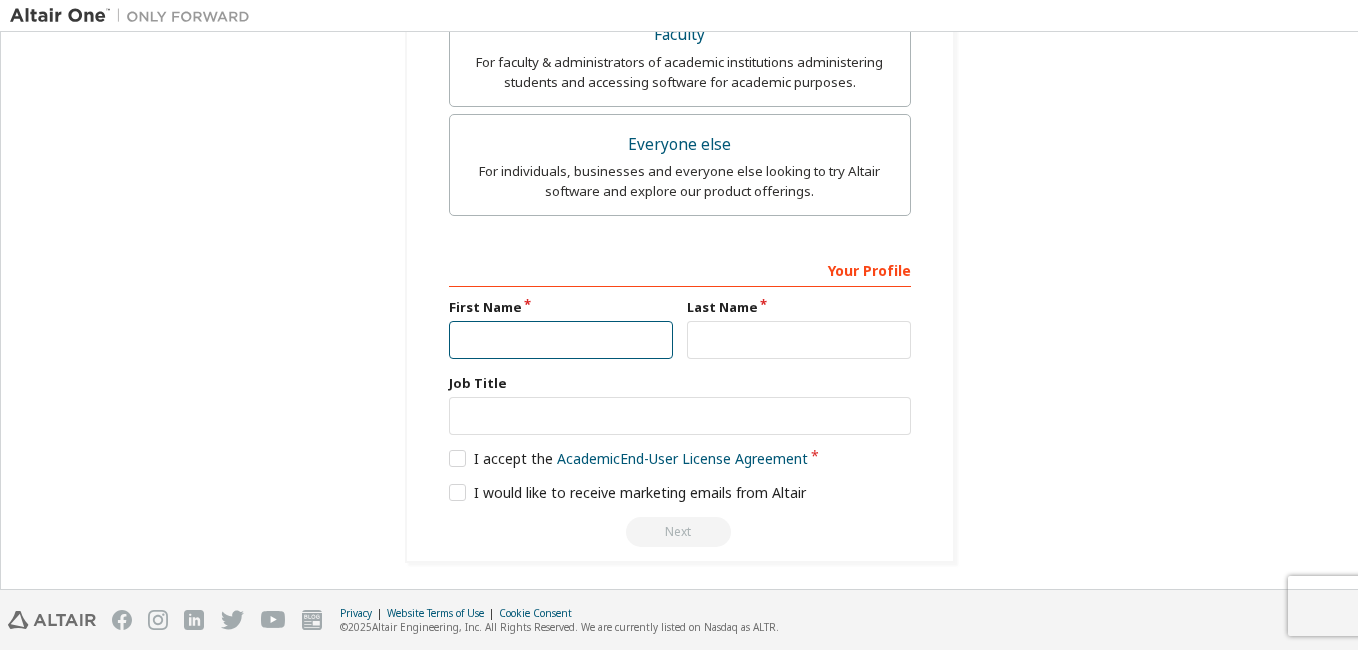 click at bounding box center (561, 340) 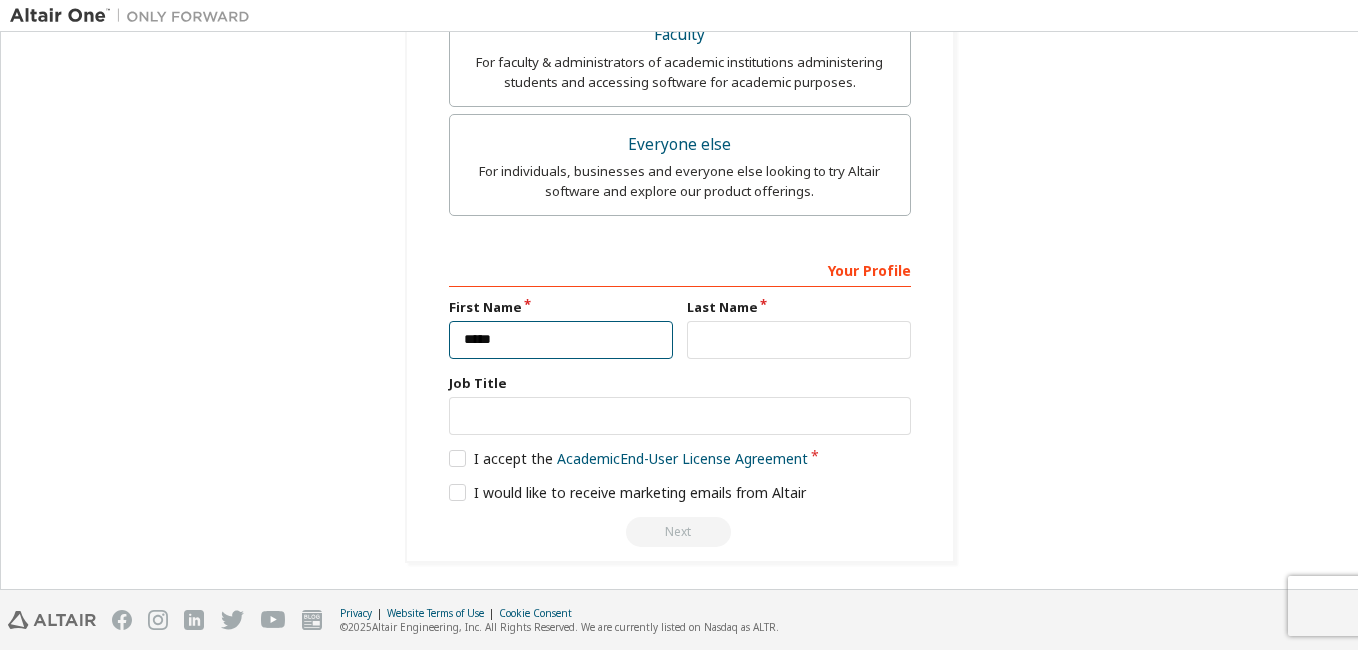 type on "*******" 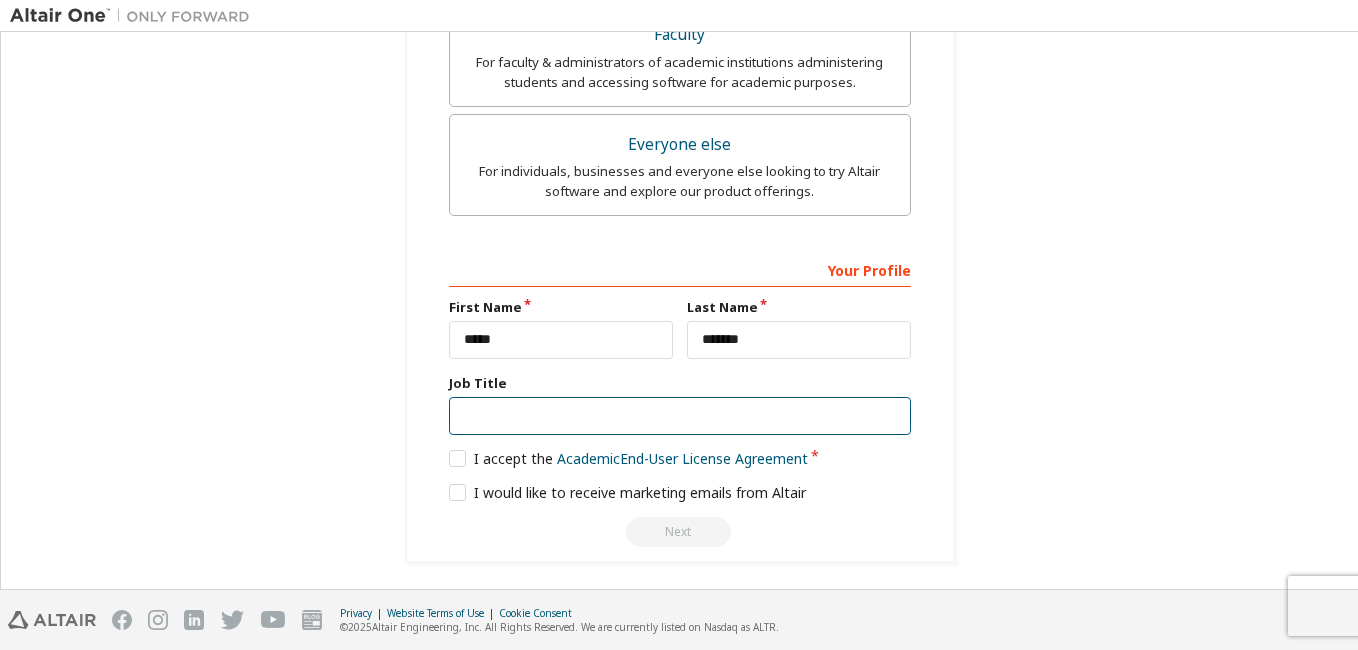 click at bounding box center (680, 416) 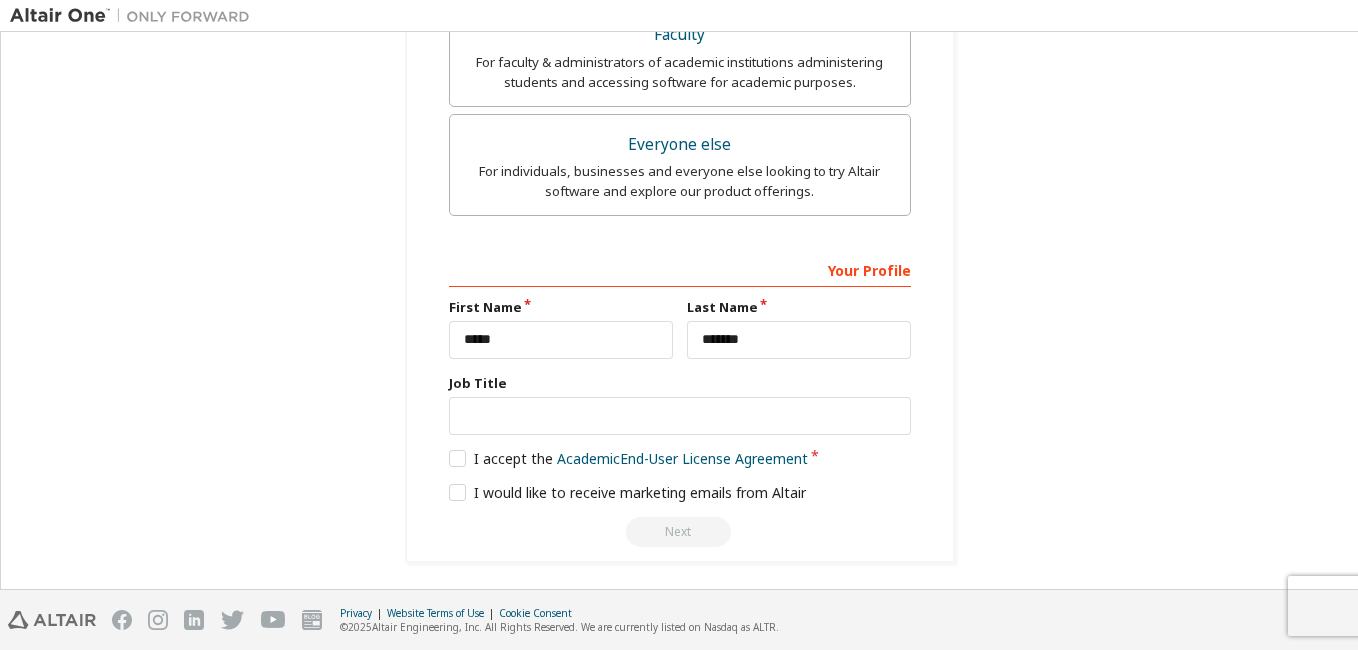click on "**********" at bounding box center [679, -26] 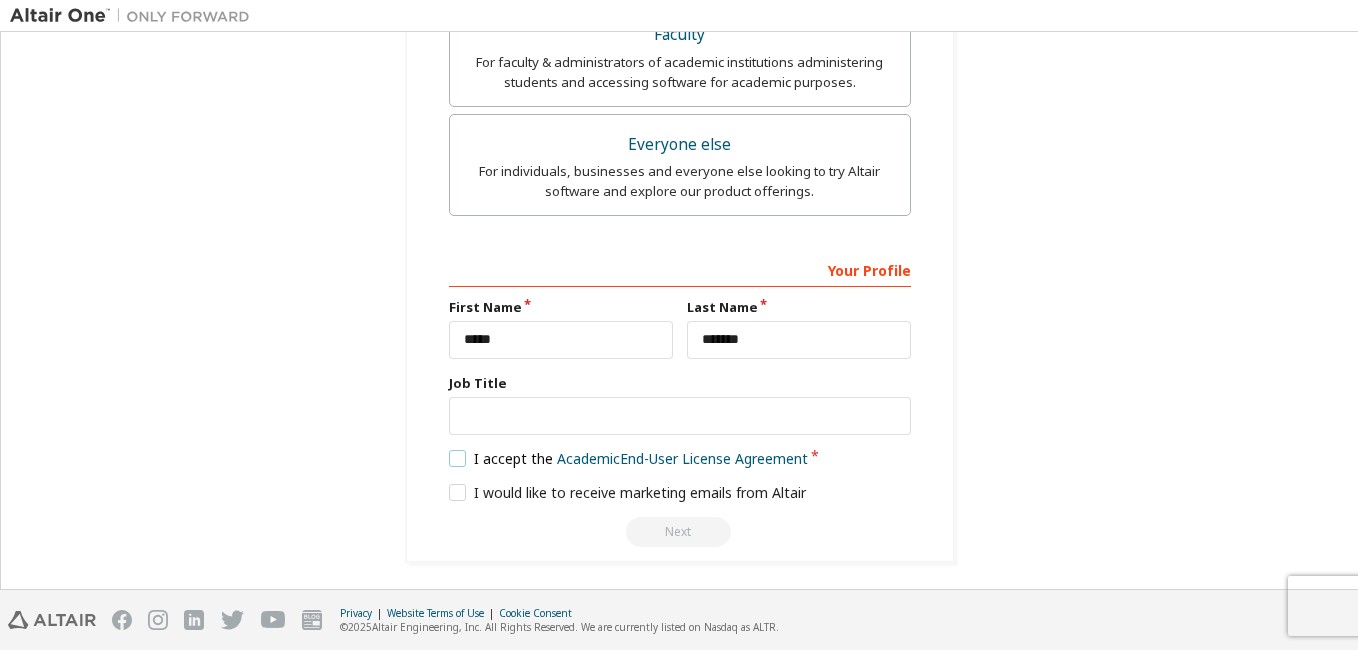 click on "I accept the   Academic   End-User License Agreement" at bounding box center (629, 458) 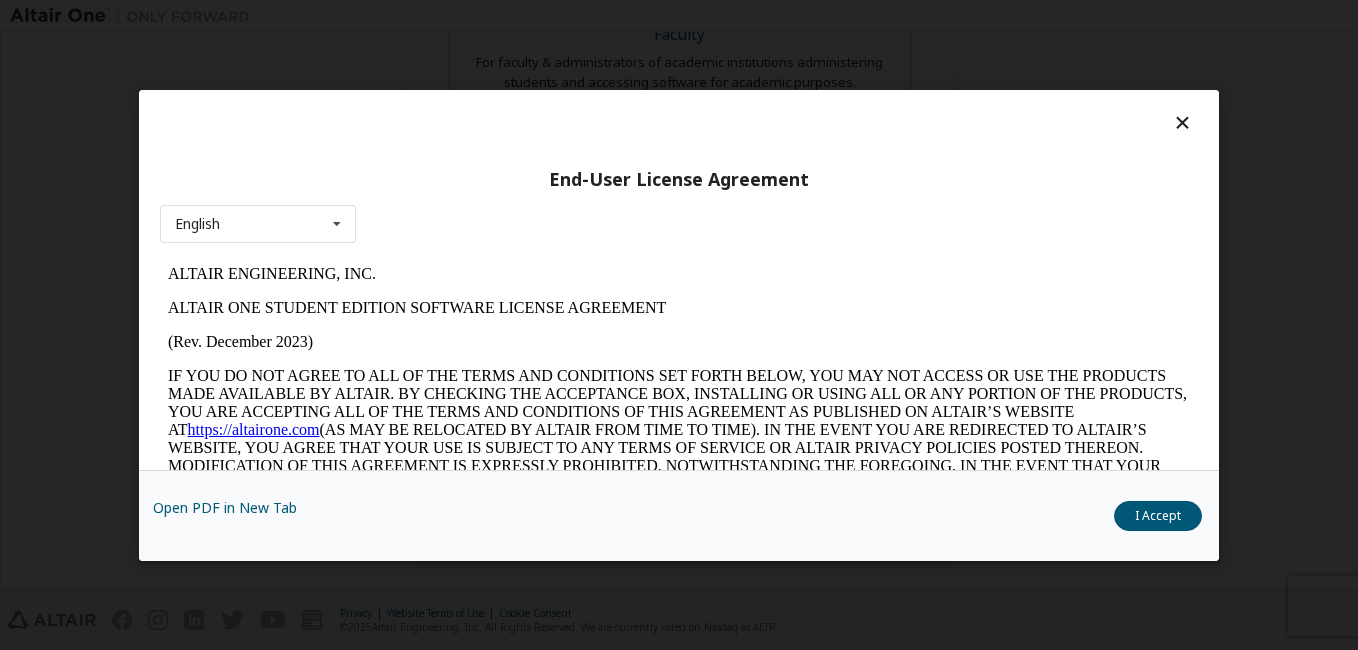 scroll, scrollTop: 0, scrollLeft: 0, axis: both 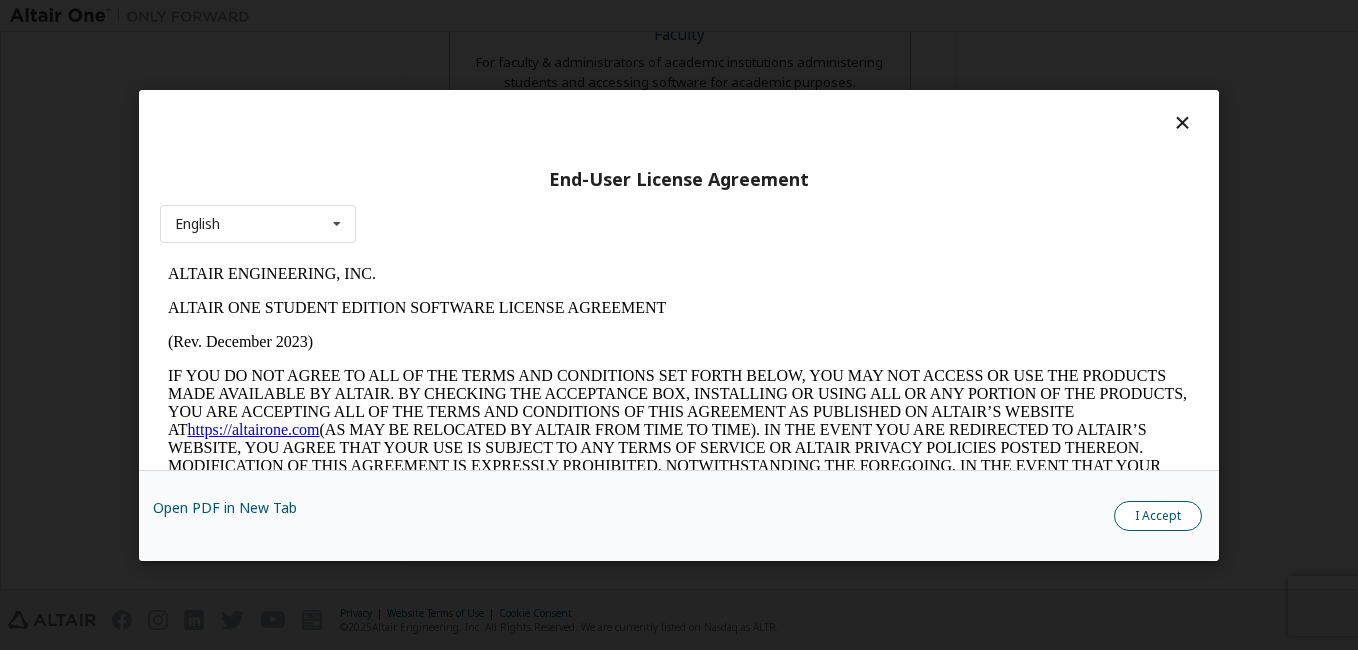 click on "I Accept" at bounding box center [1158, 516] 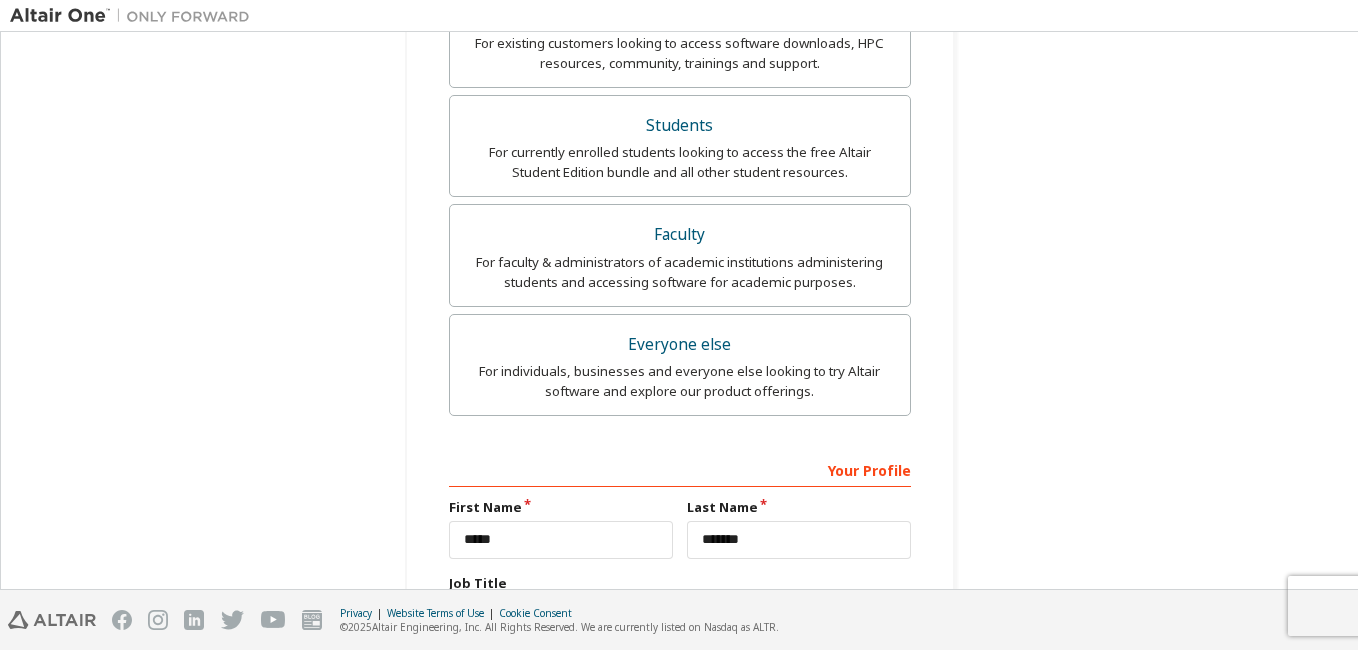 scroll, scrollTop: 677, scrollLeft: 0, axis: vertical 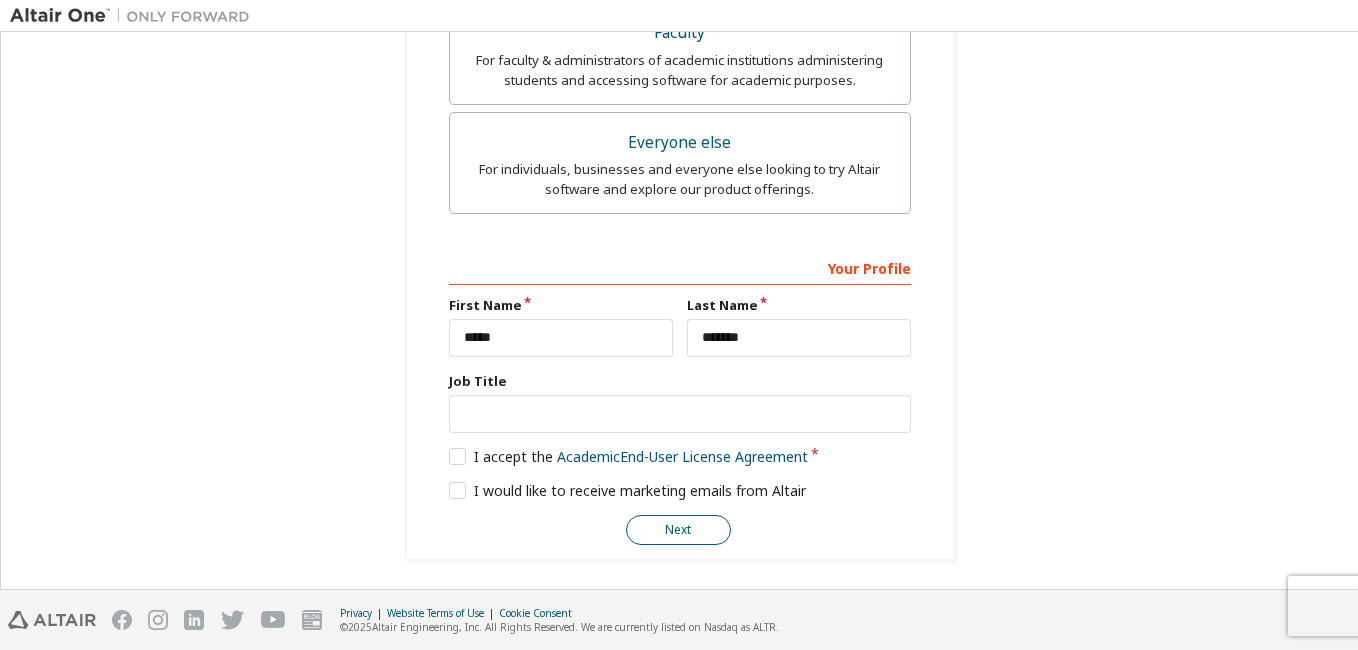click on "Next" at bounding box center (678, 530) 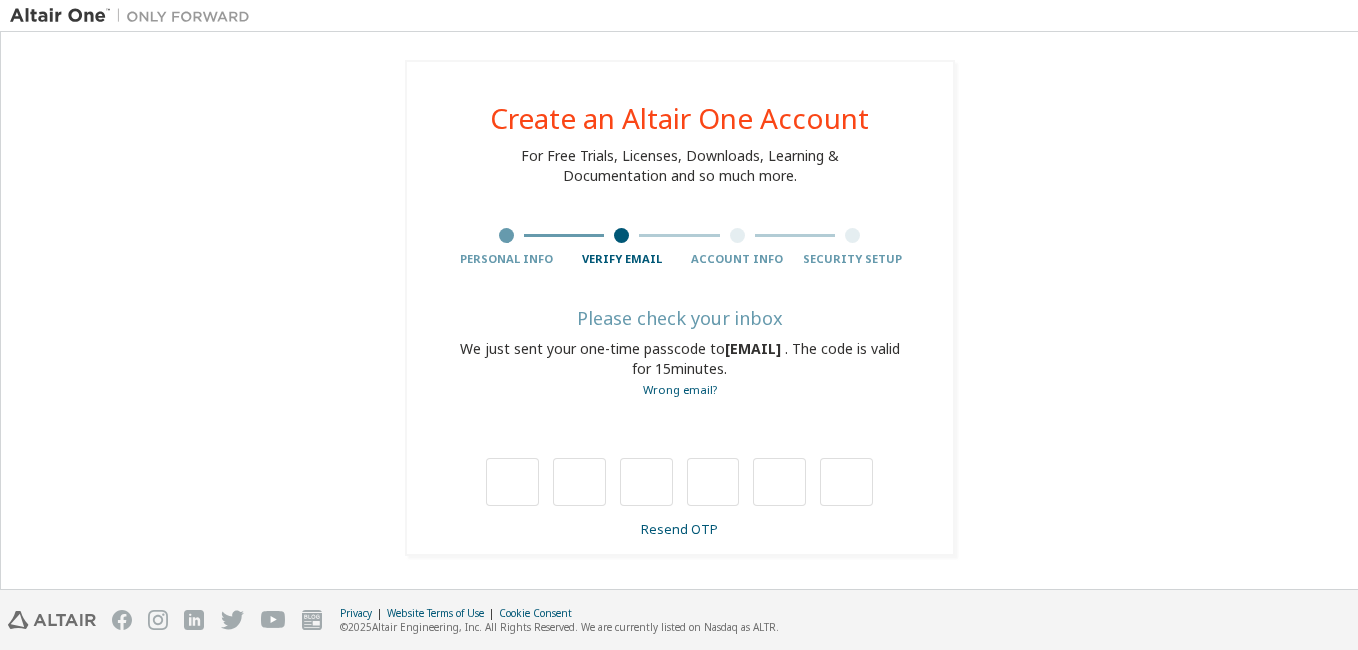 scroll, scrollTop: 0, scrollLeft: 0, axis: both 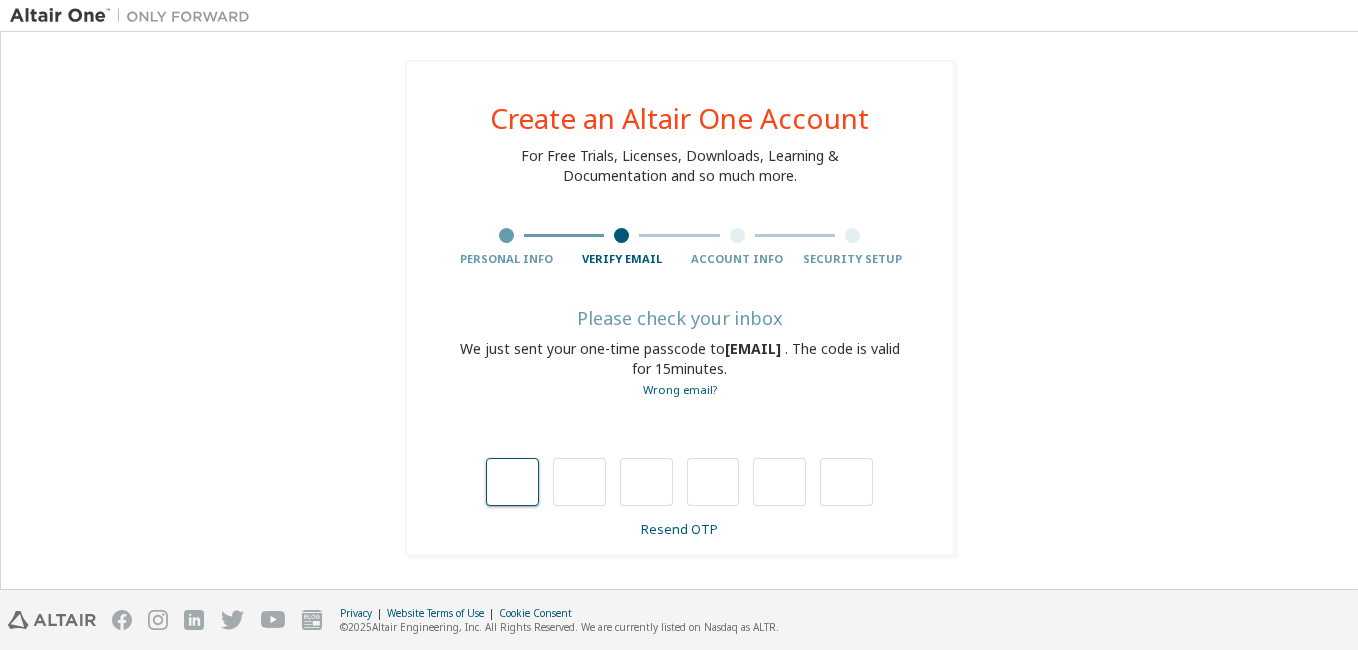 click at bounding box center (512, 482) 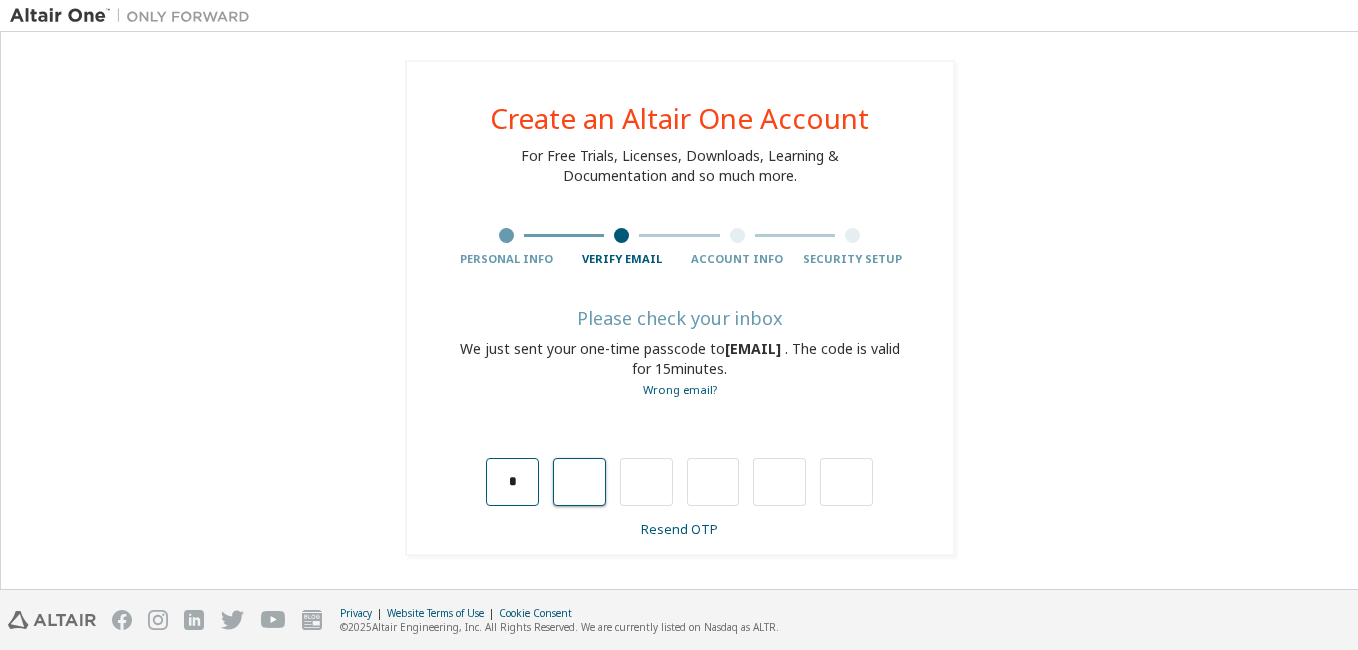 type on "*" 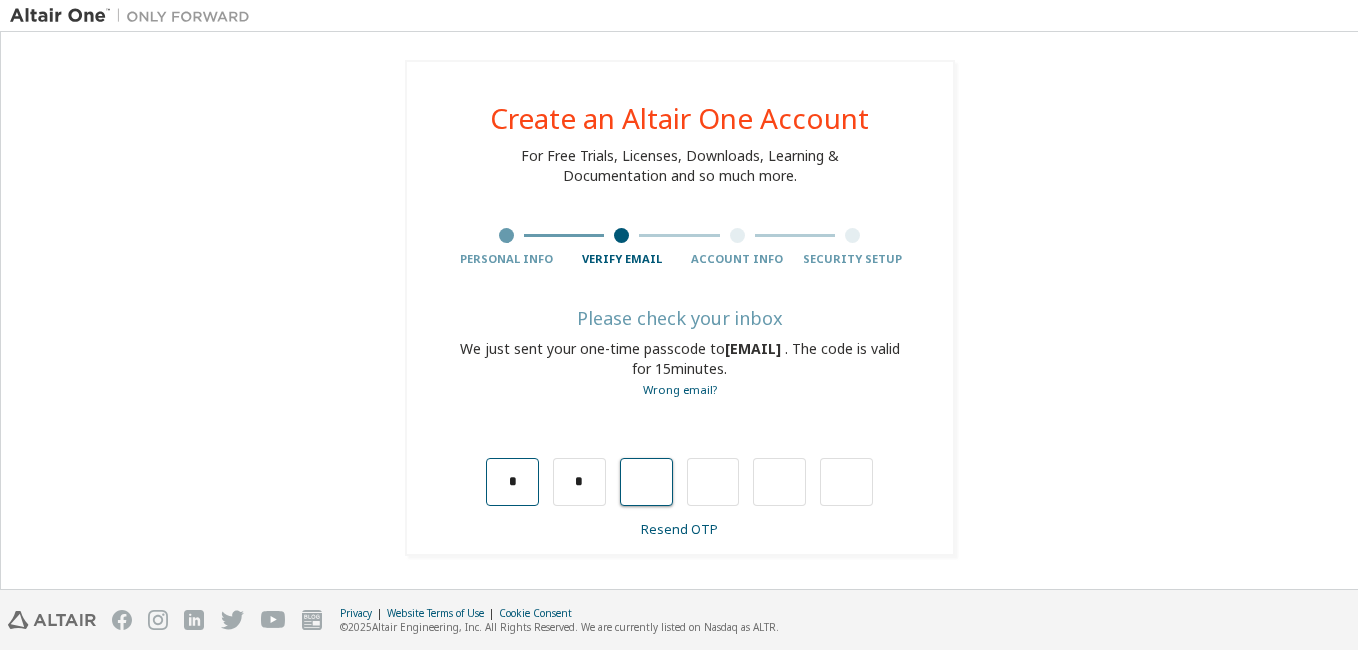 type on "*" 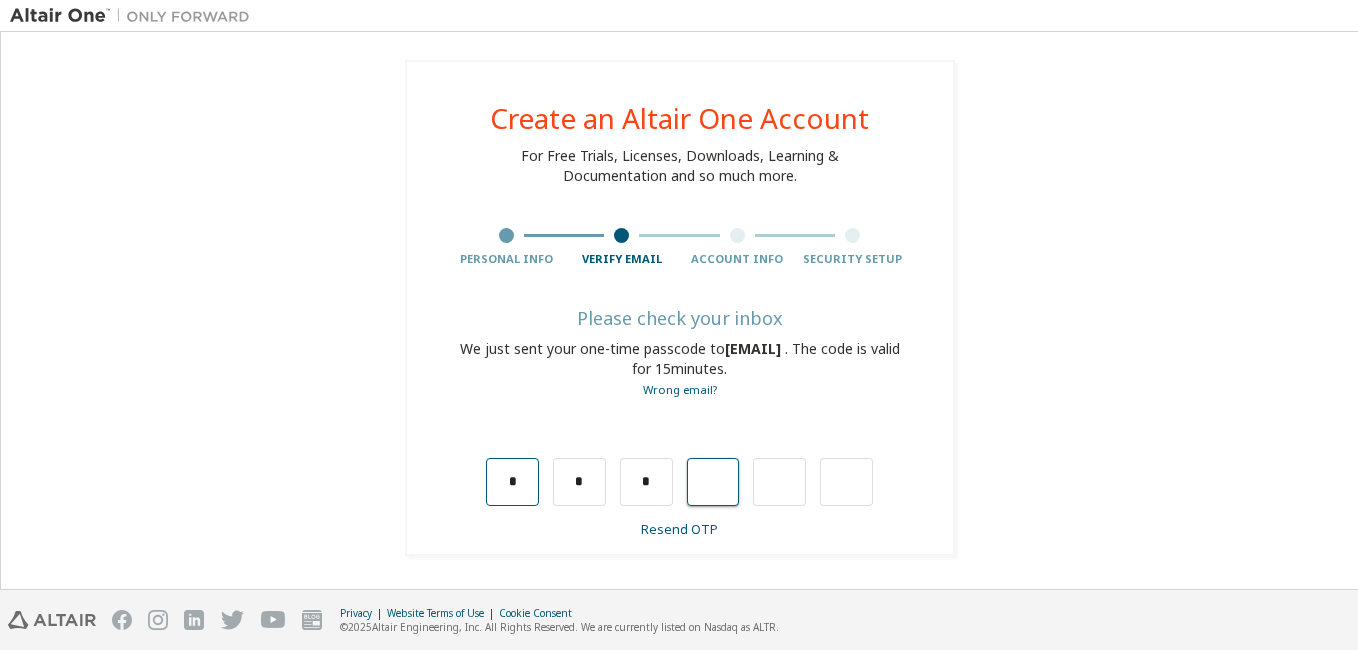 type on "*" 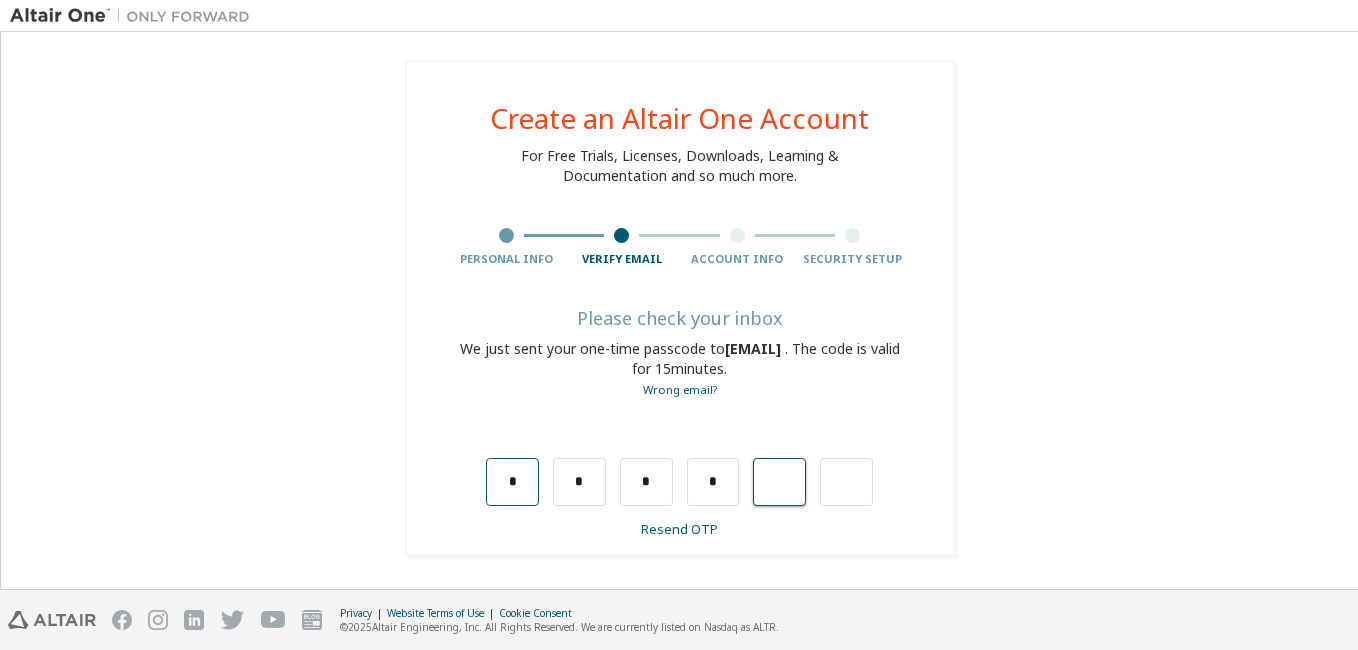 type on "*" 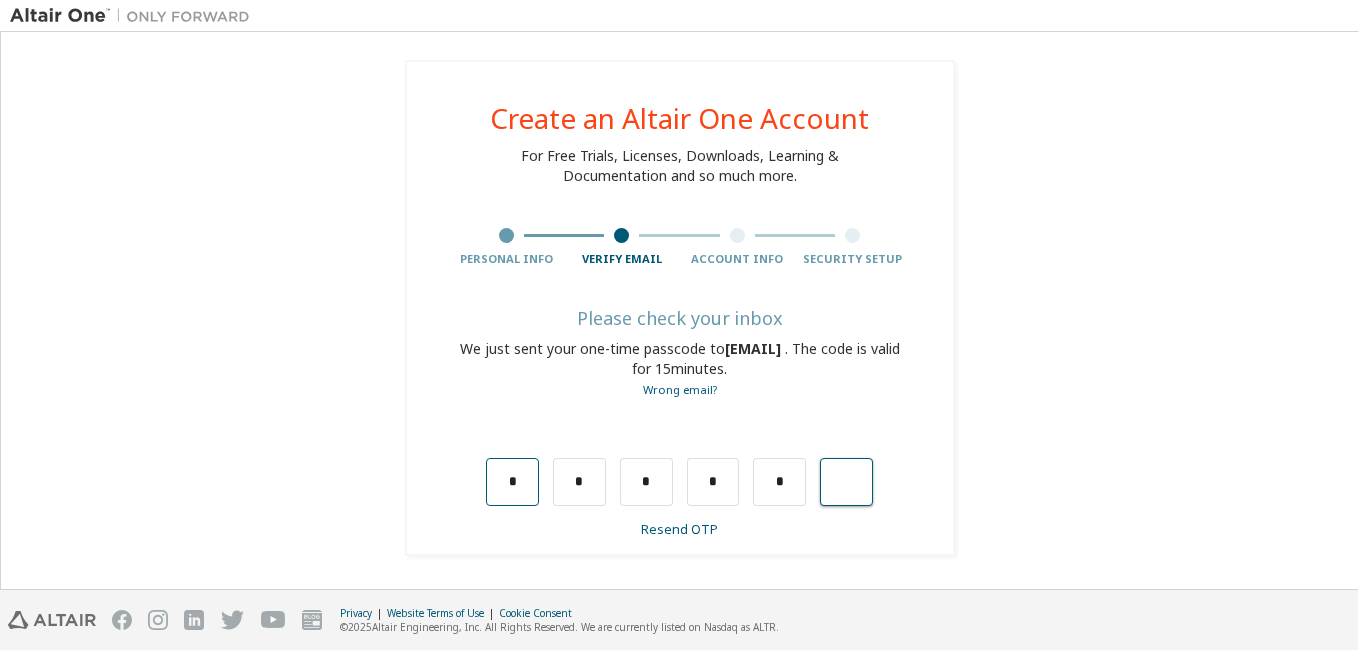 type on "*" 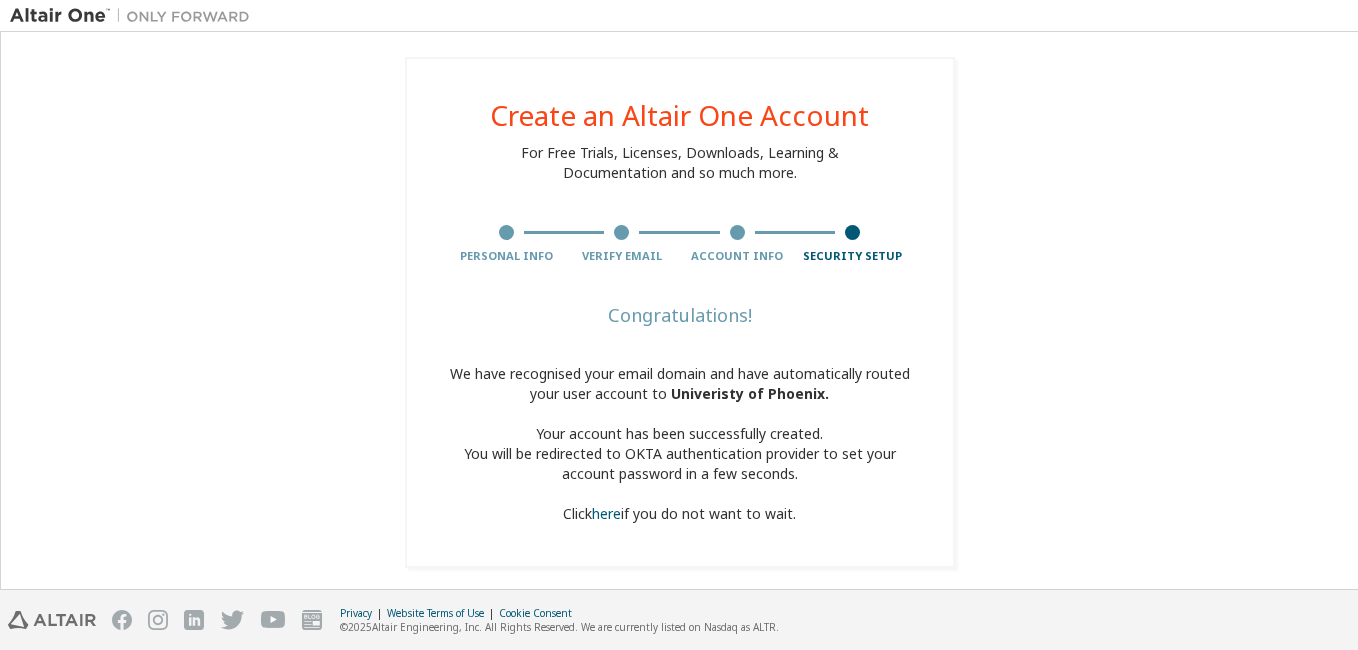 scroll, scrollTop: 10, scrollLeft: 0, axis: vertical 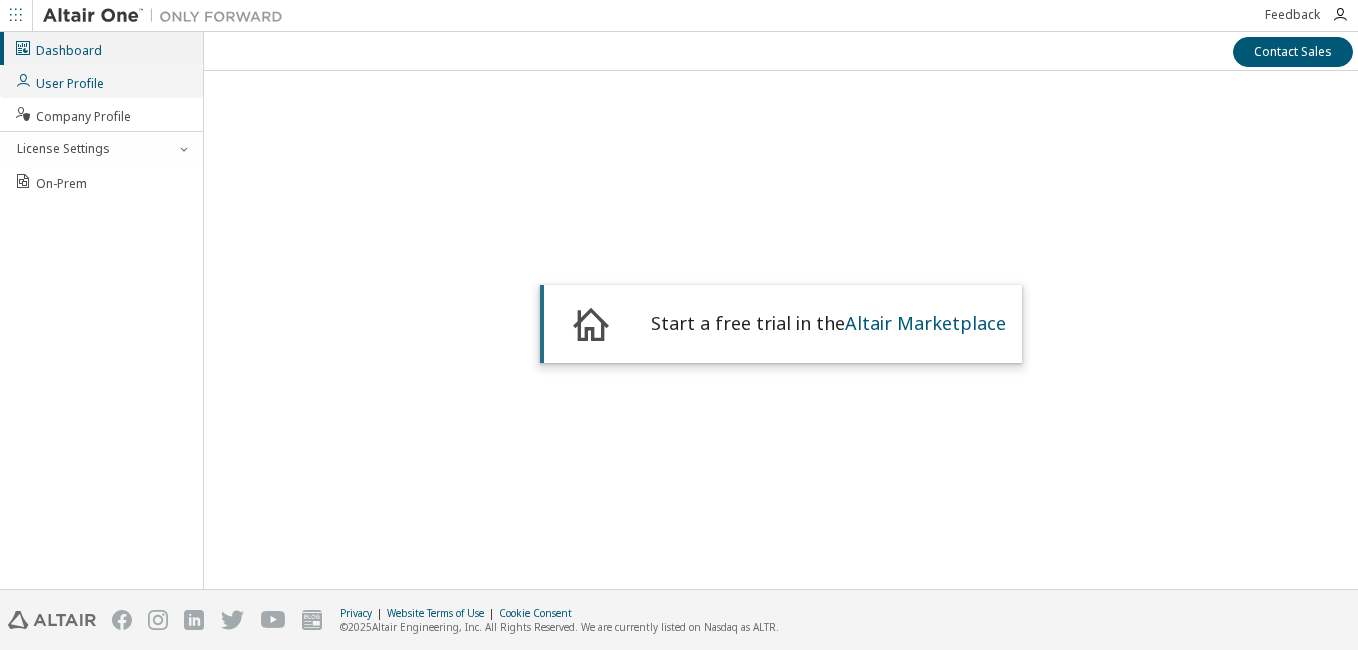 click on "User Profile" at bounding box center (101, 81) 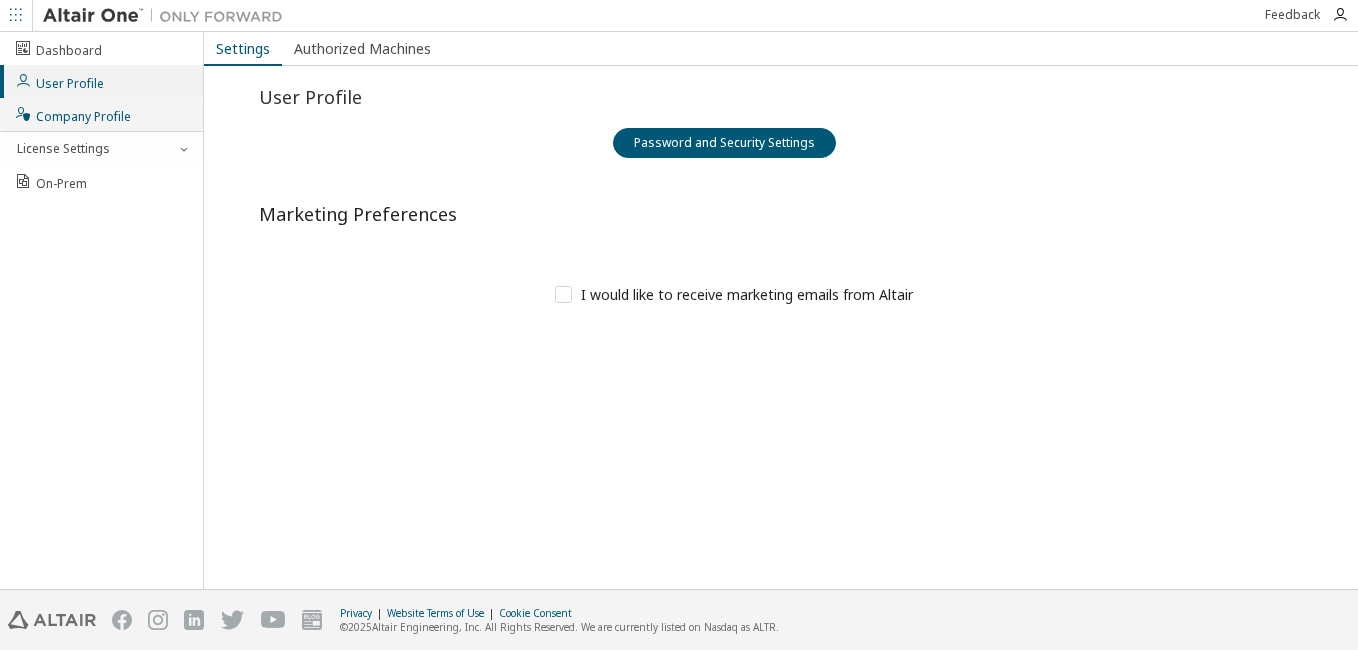 click on "Company Profile" at bounding box center [72, 114] 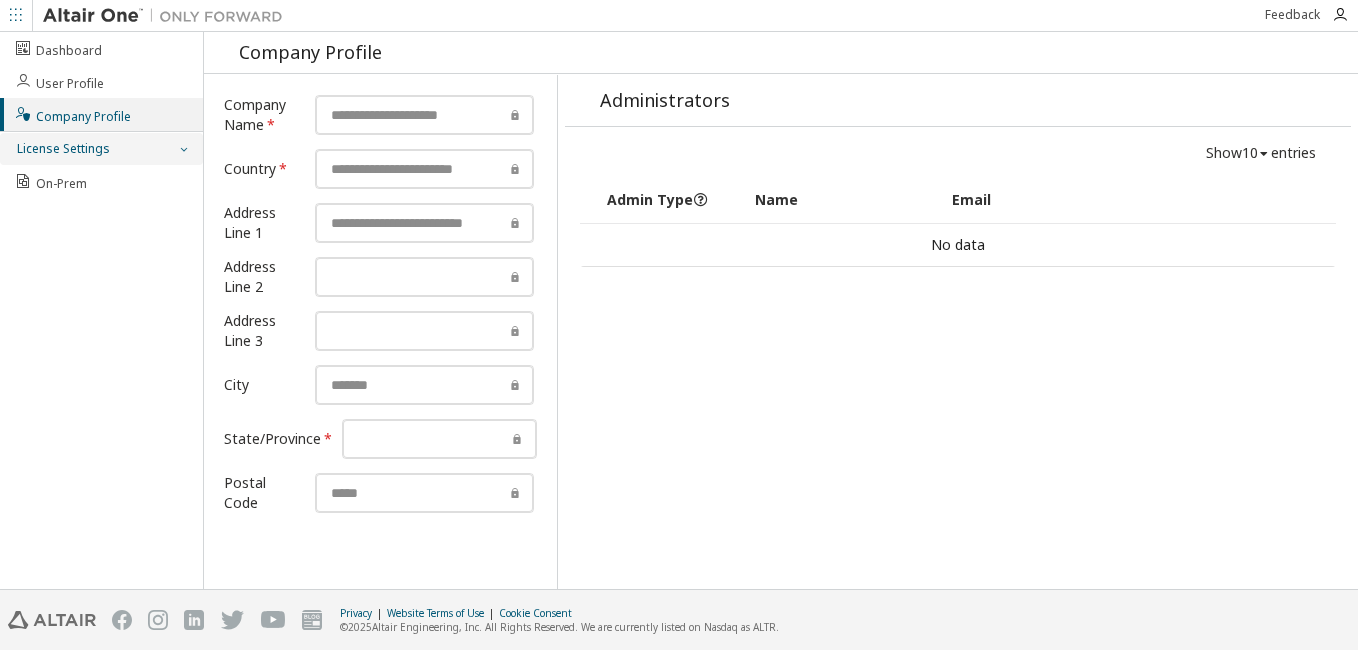 click on "License Settings" at bounding box center [62, 149] 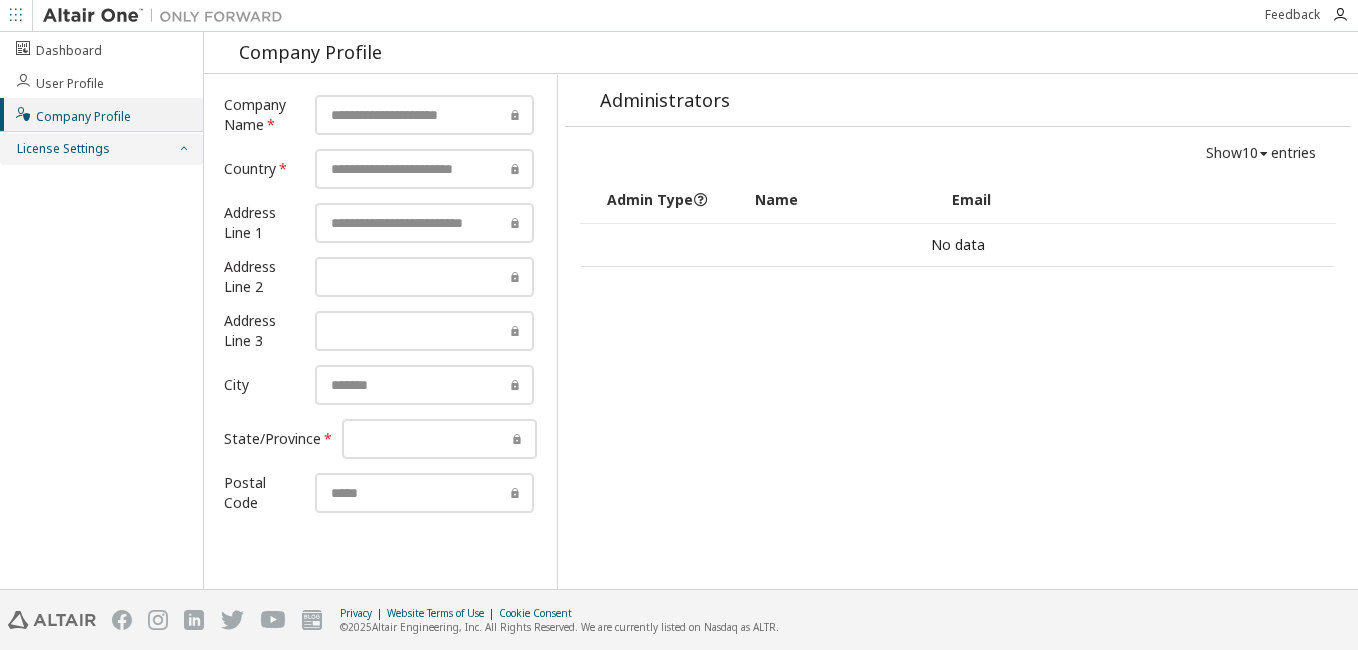 click at bounding box center (183, 149) 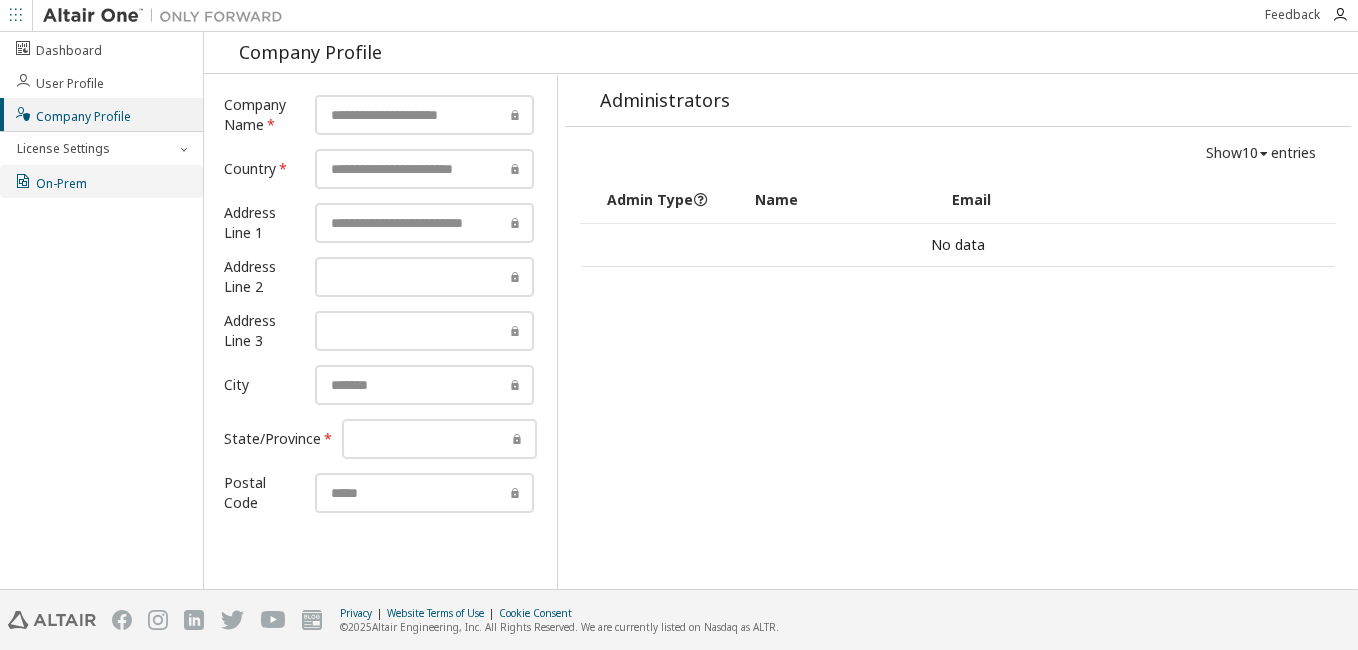 click on "On-Prem" at bounding box center [50, 181] 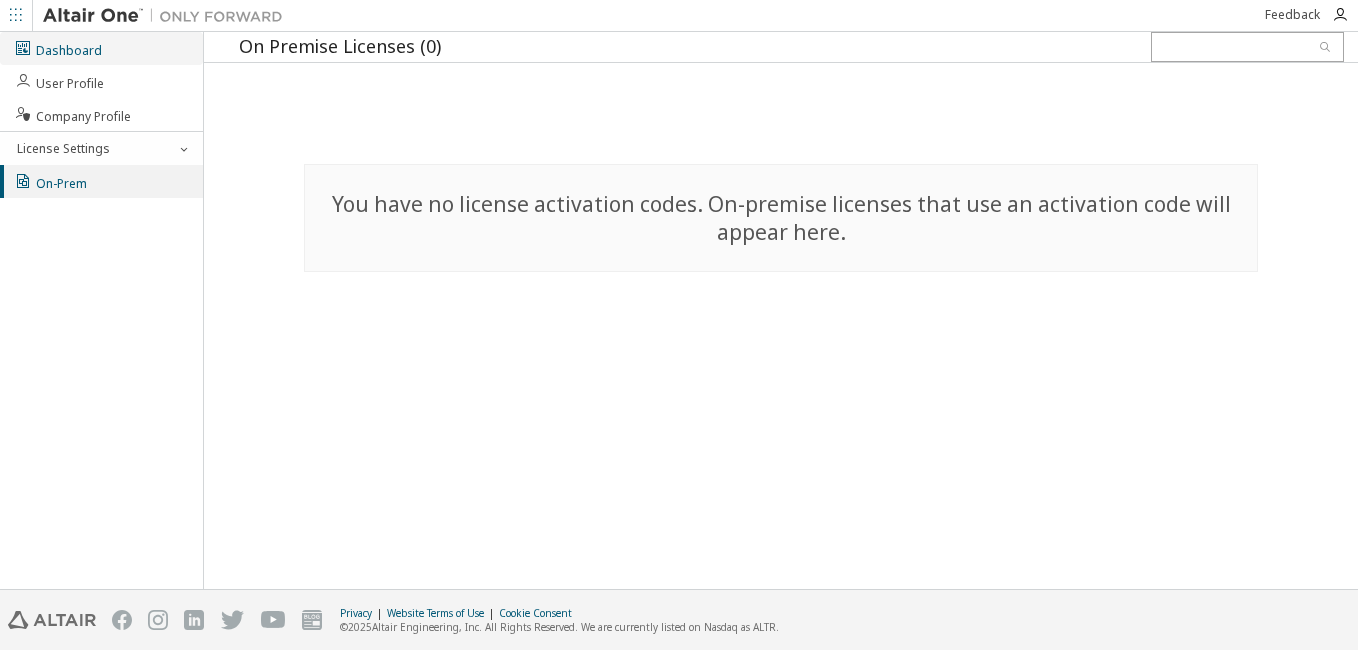click on "Dashboard" at bounding box center (101, 48) 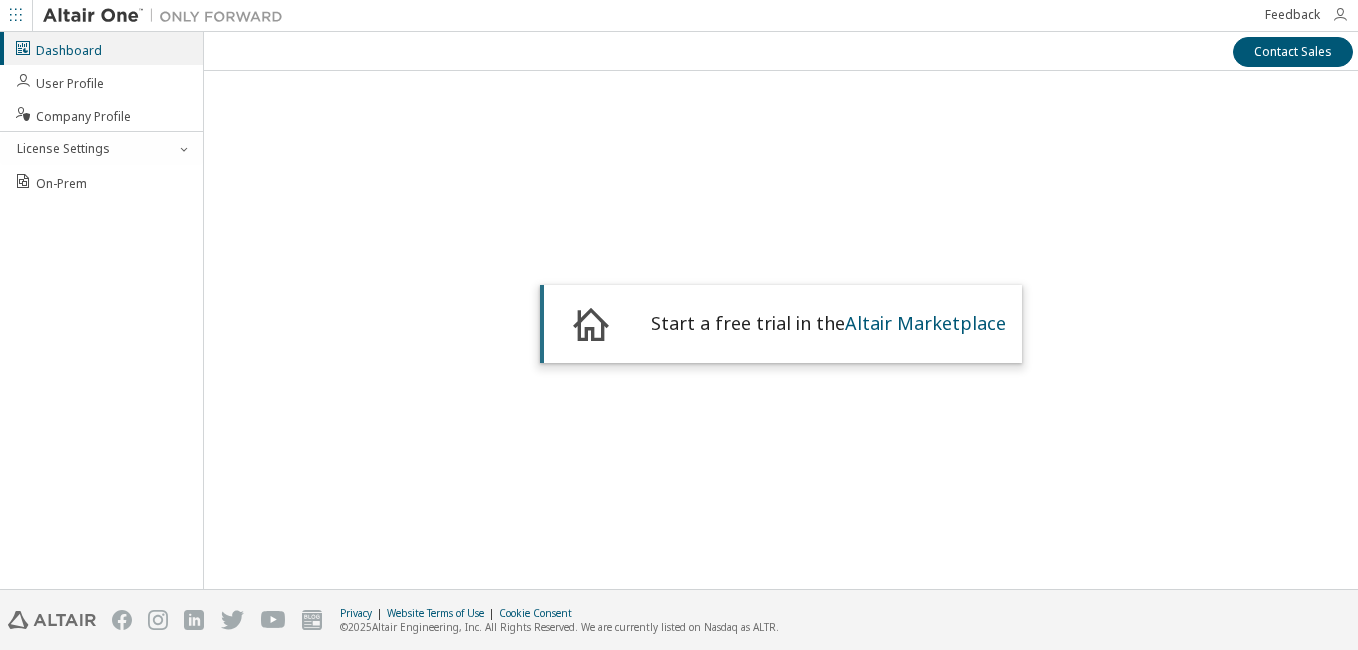 click at bounding box center [1340, 15] 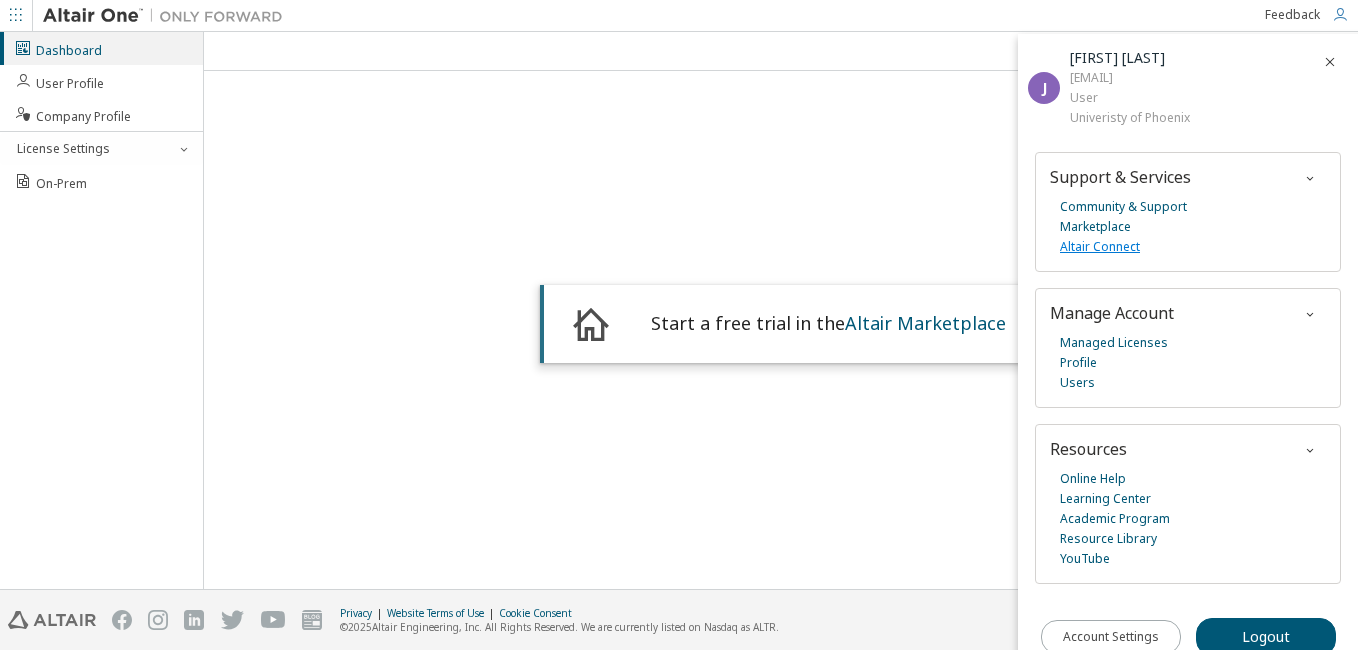 click on "Altair Connect" at bounding box center [1100, 247] 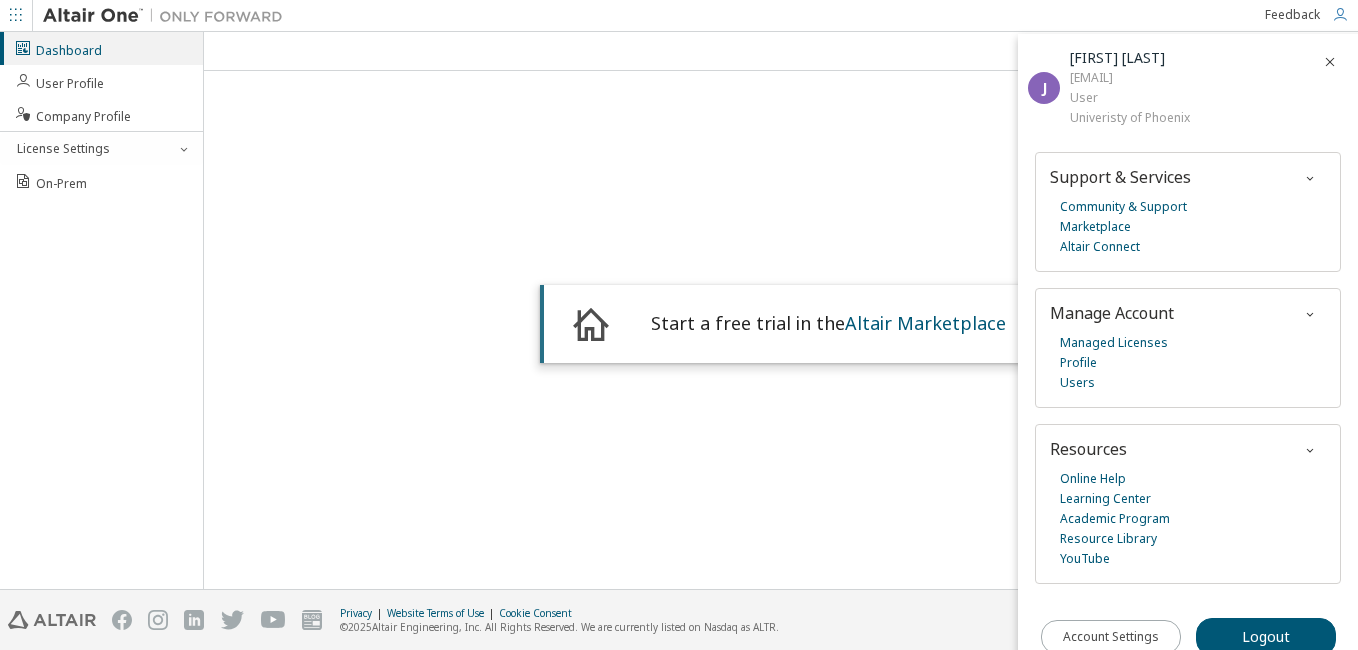 drag, startPoint x: 1117, startPoint y: 31, endPoint x: 1114, endPoint y: 21, distance: 10.440307 